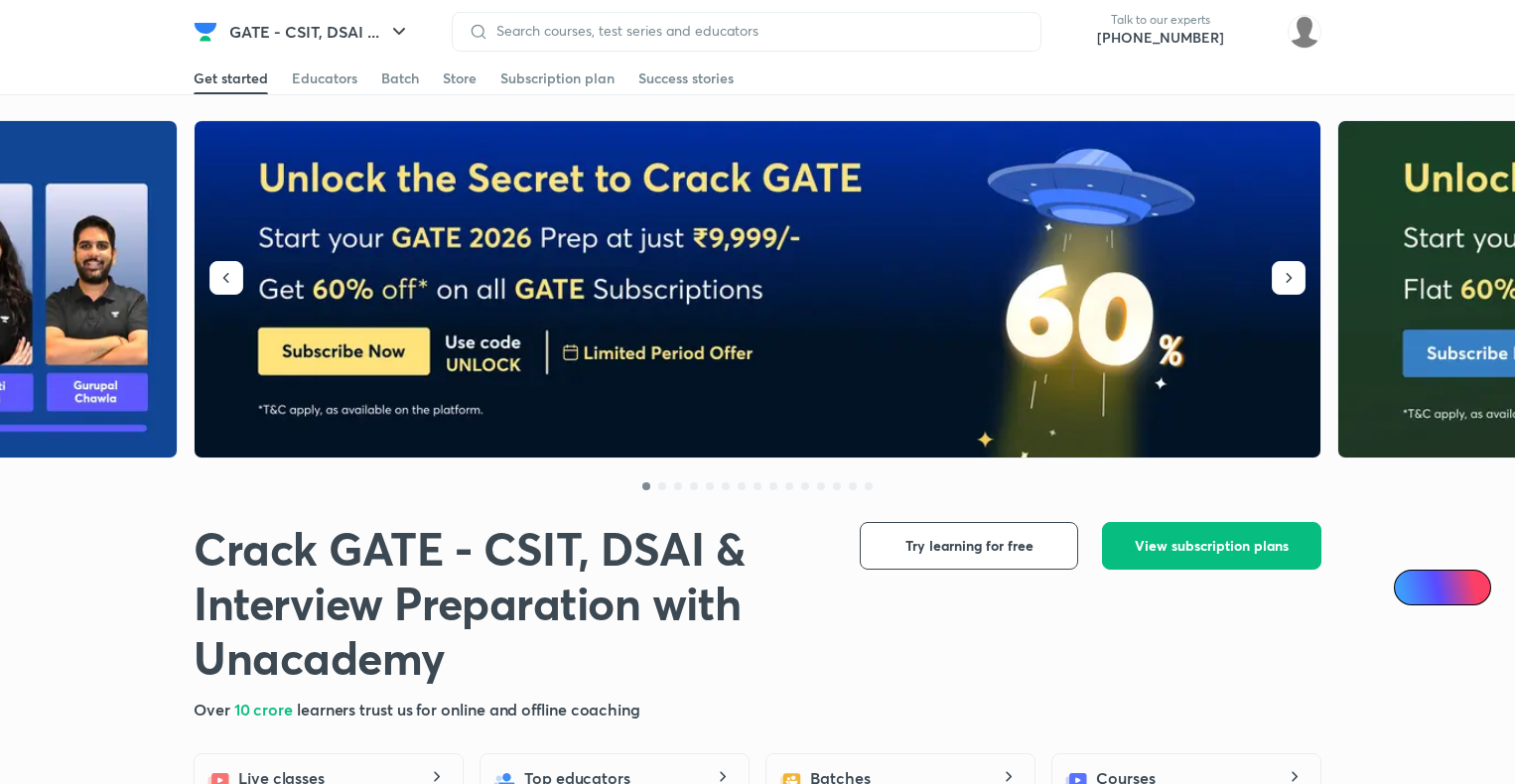 scroll, scrollTop: 0, scrollLeft: 0, axis: both 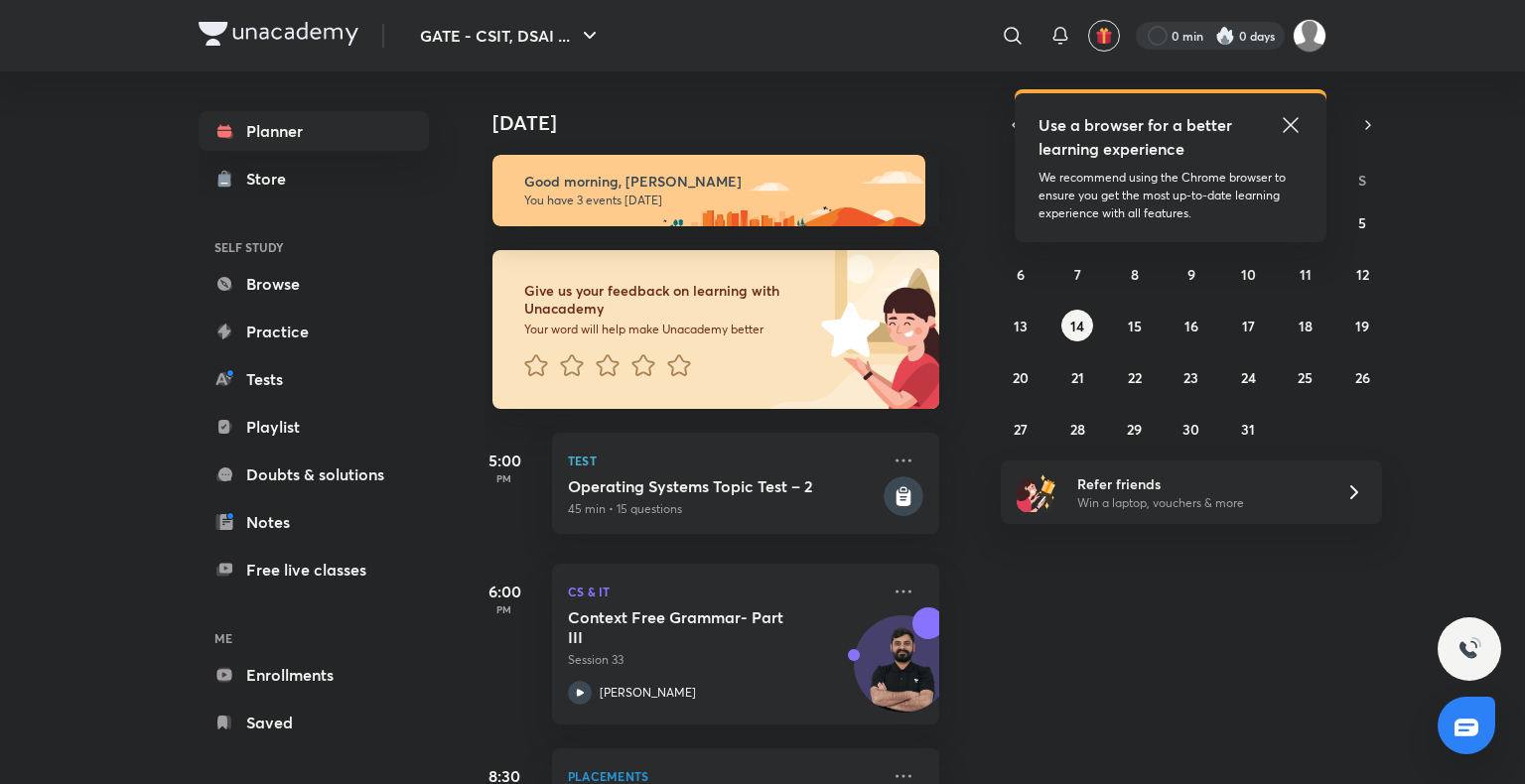 click at bounding box center (1210, 36) 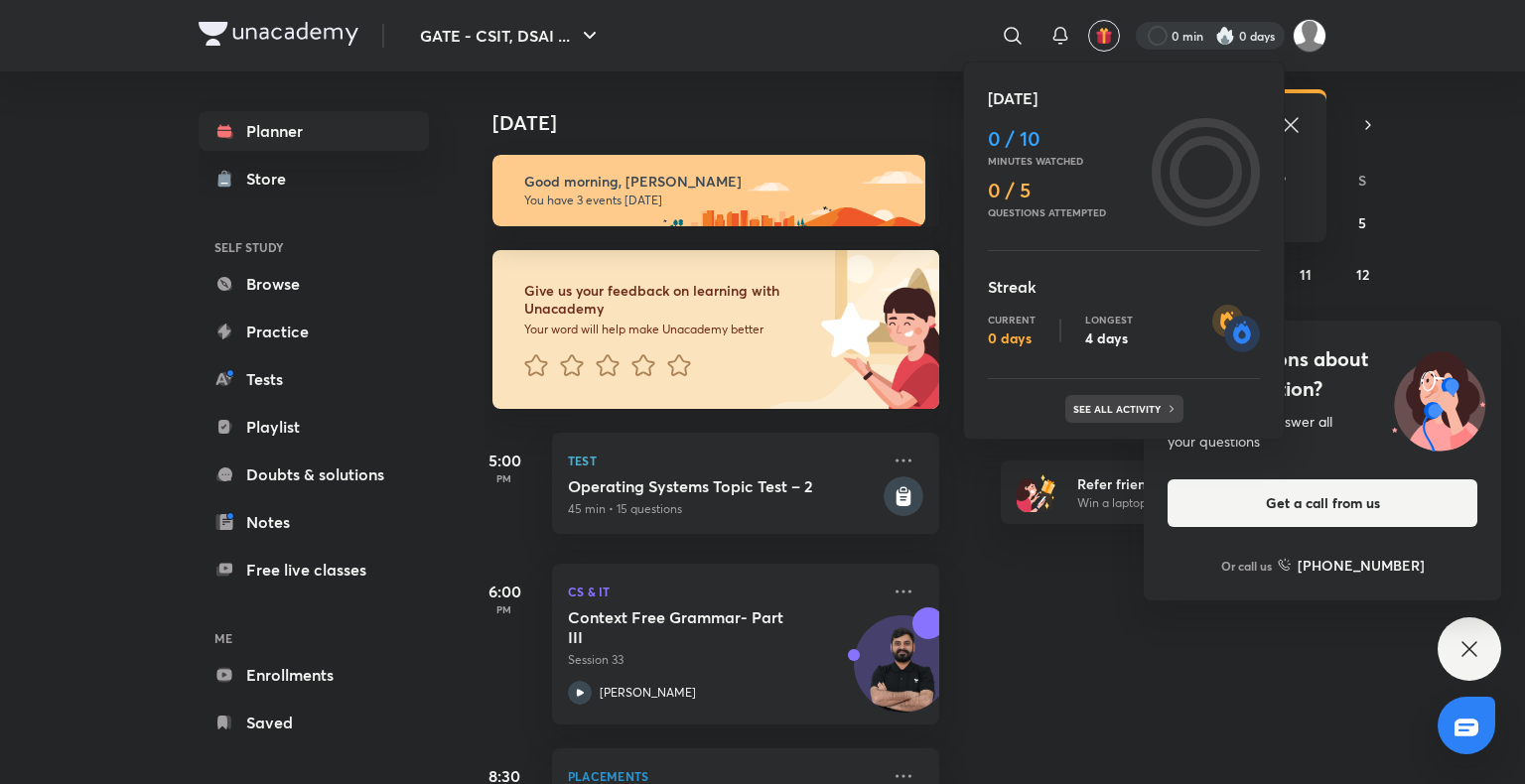 click 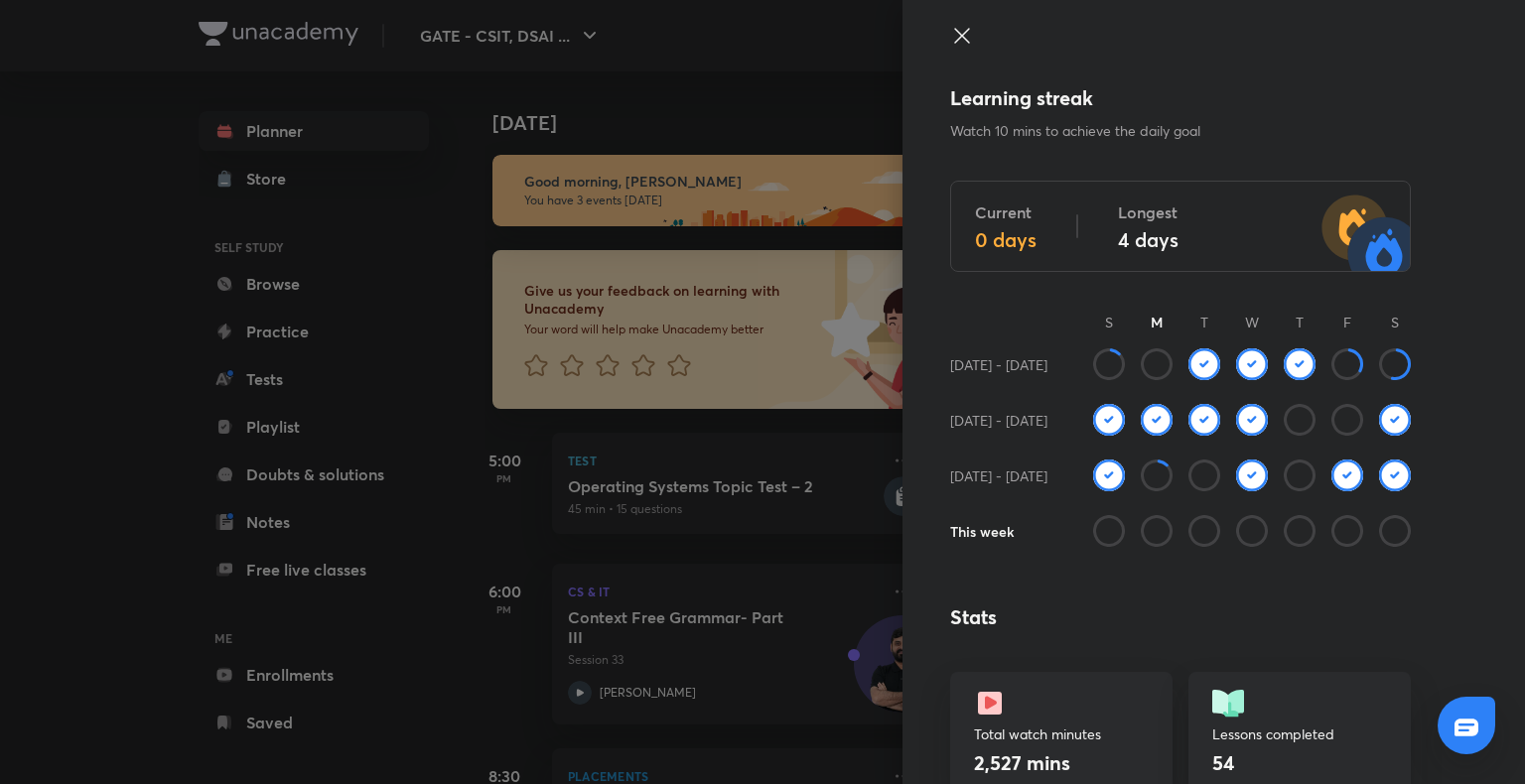 click 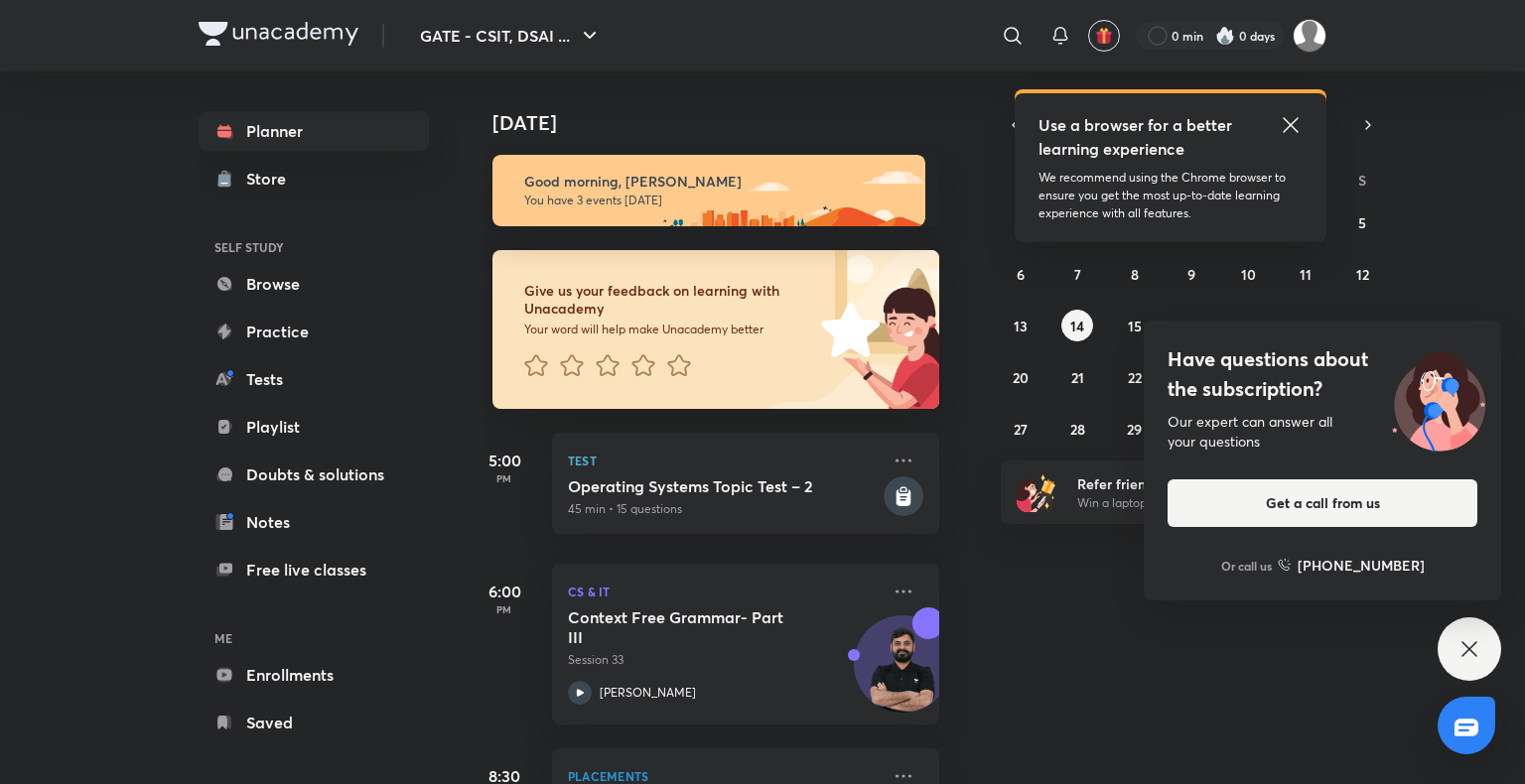 click on "Have questions about the subscription? Our expert can answer all your questions Get a call from us Or call us [PHONE_NUMBER]" at bounding box center (1469, 649) 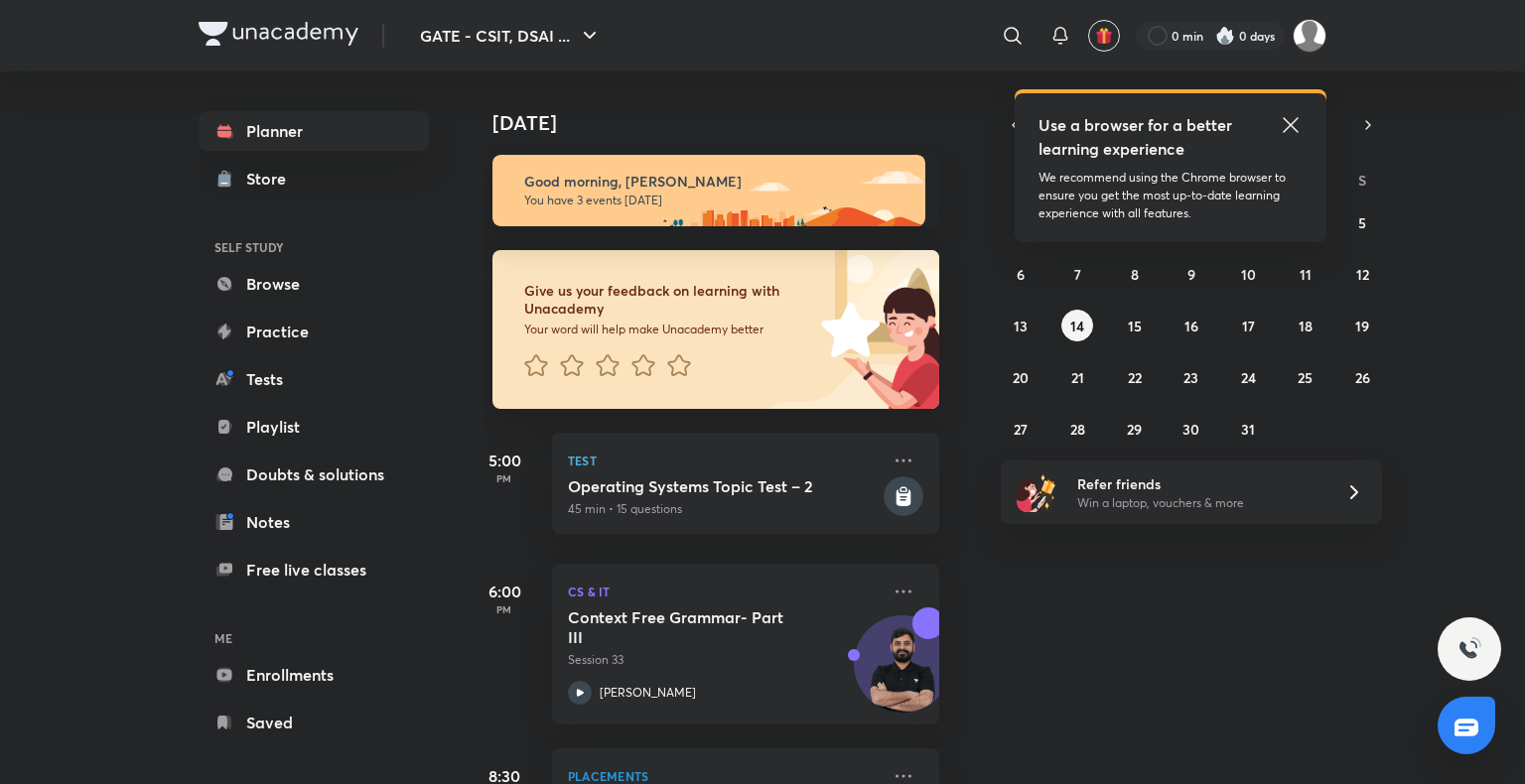 click 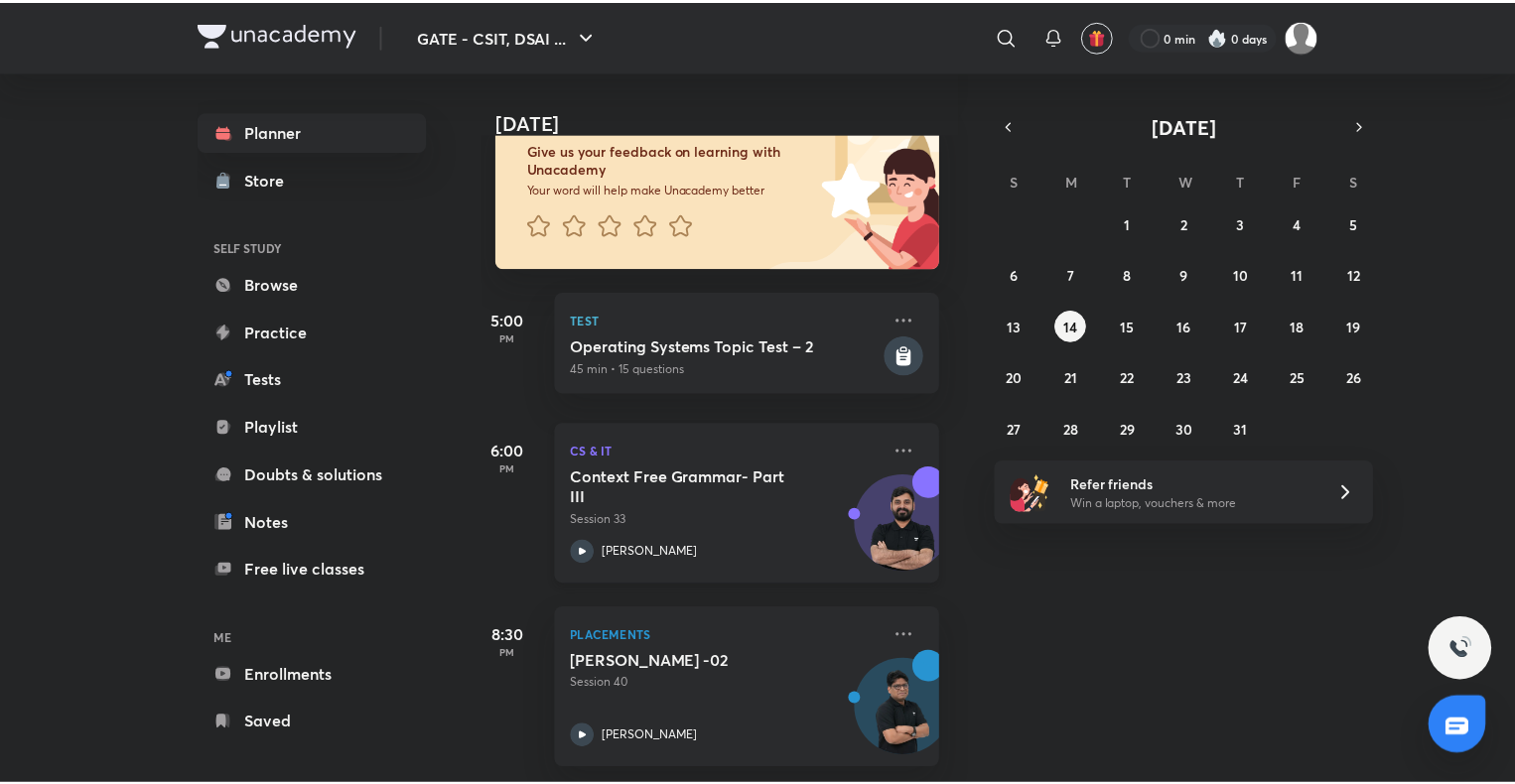 scroll, scrollTop: 0, scrollLeft: 14, axis: horizontal 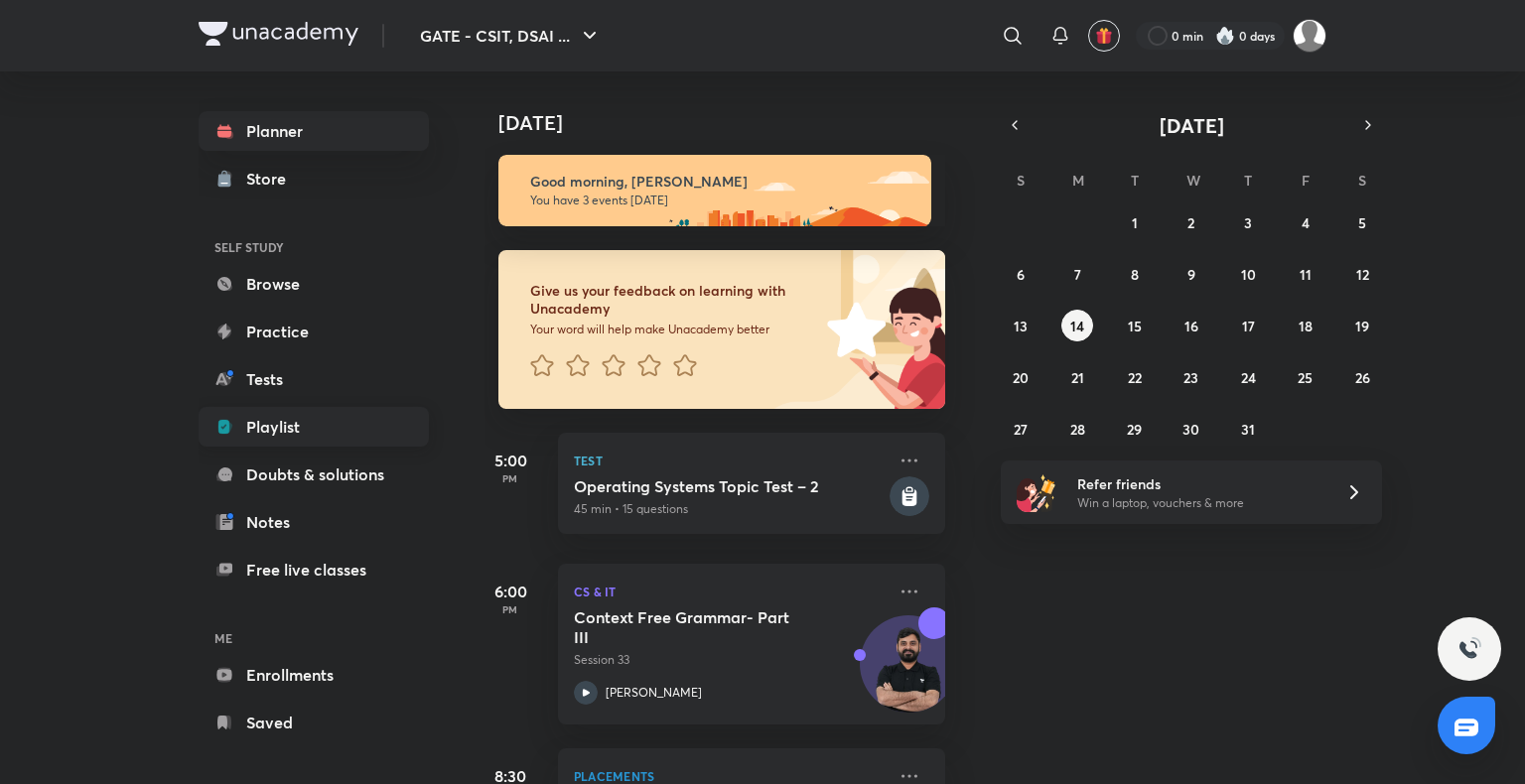 click on "Playlist" at bounding box center (314, 427) 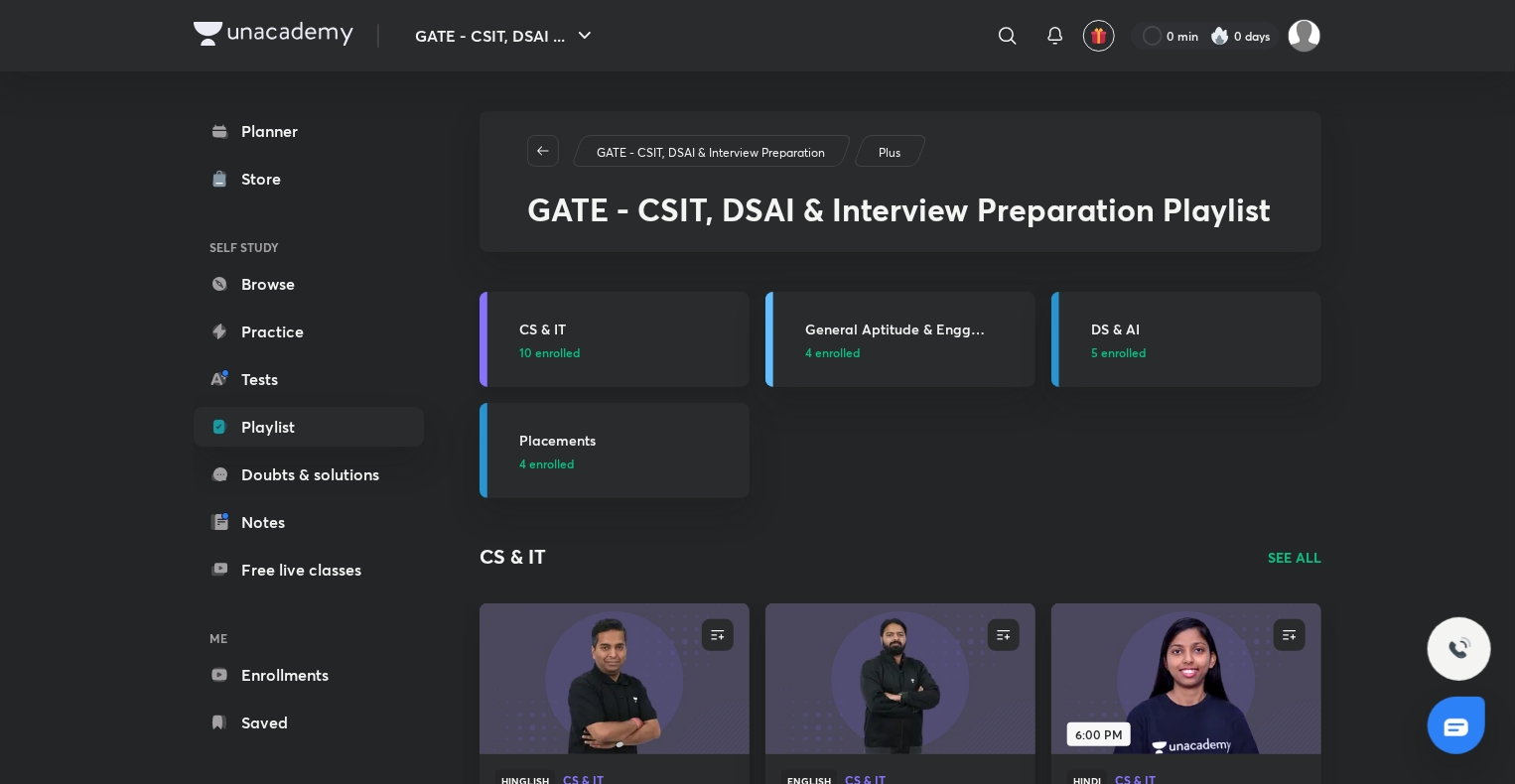 click on "CS & IT" at bounding box center [628, 328] 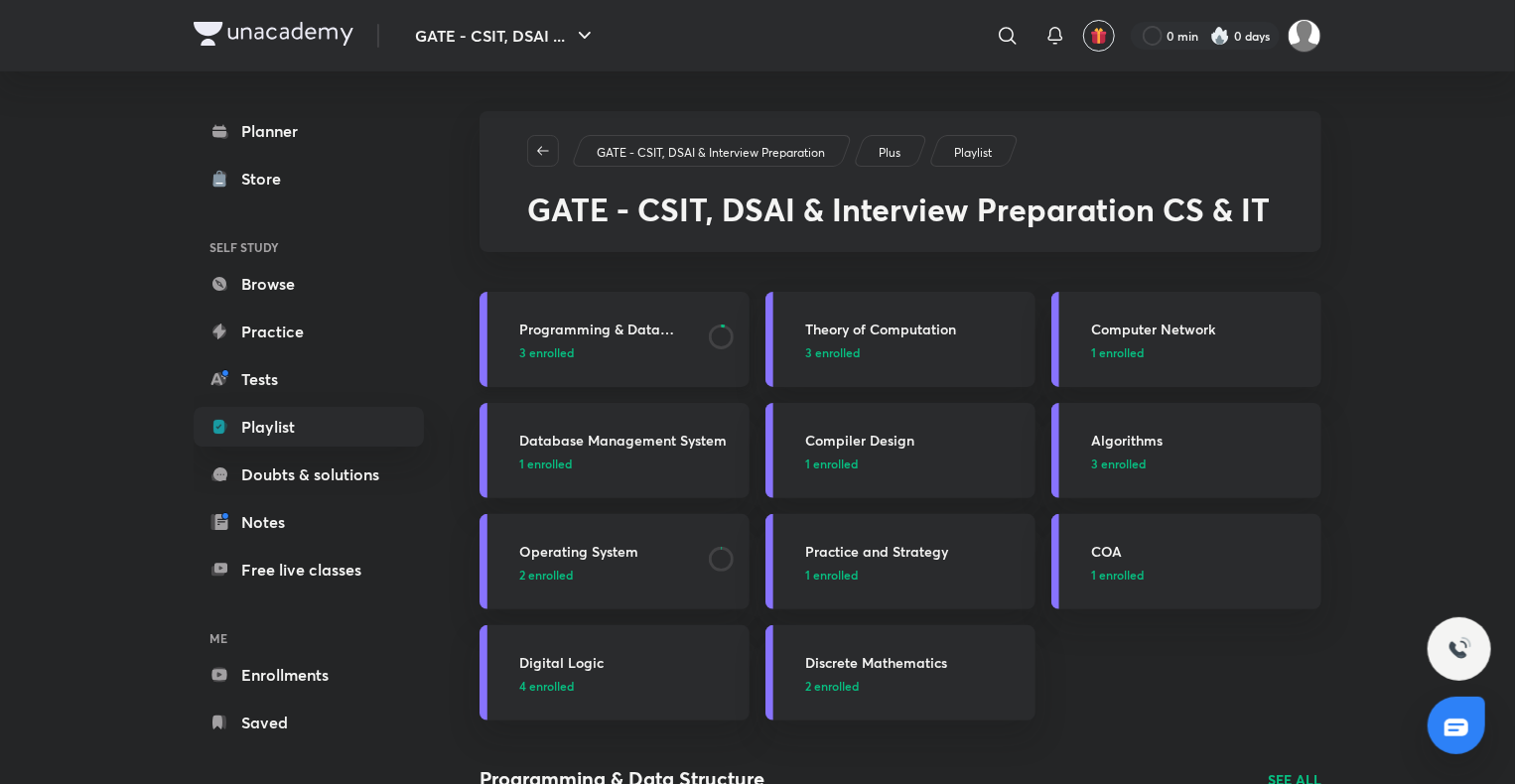 click on "Programming & Data Structure" at bounding box center [608, 328] 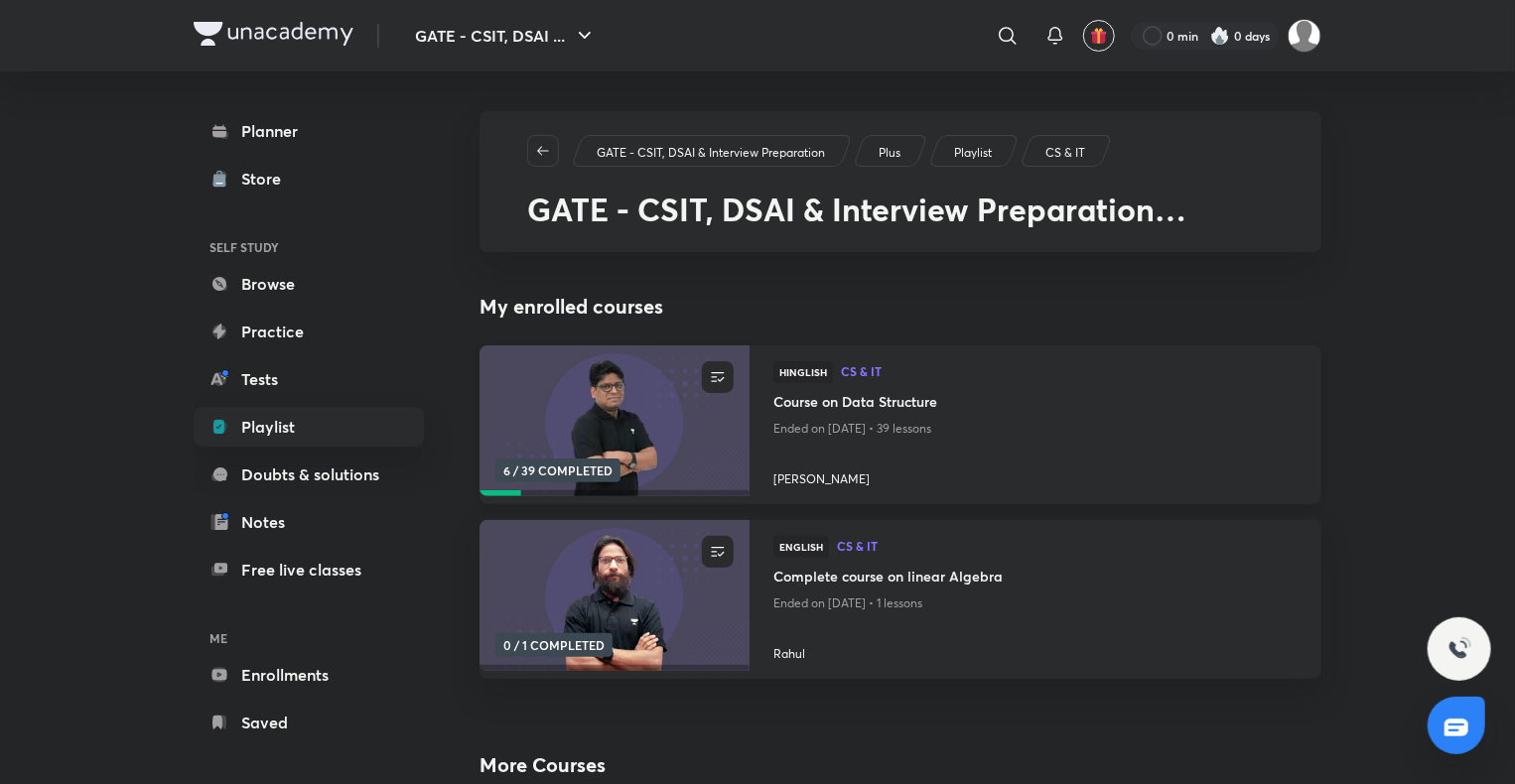 click on "Course on Data Structure" at bounding box center [1035, 403] 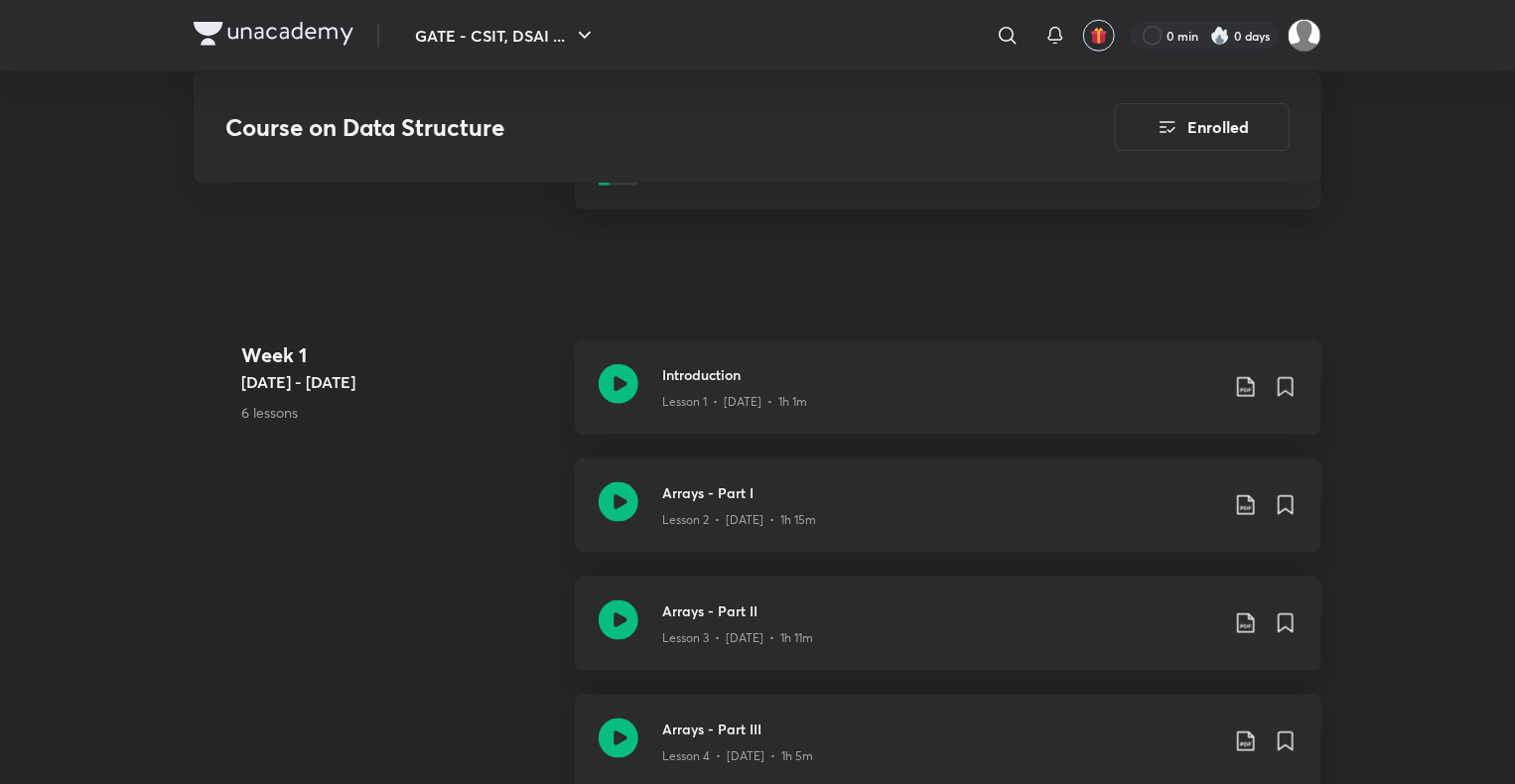 scroll, scrollTop: 1004, scrollLeft: 0, axis: vertical 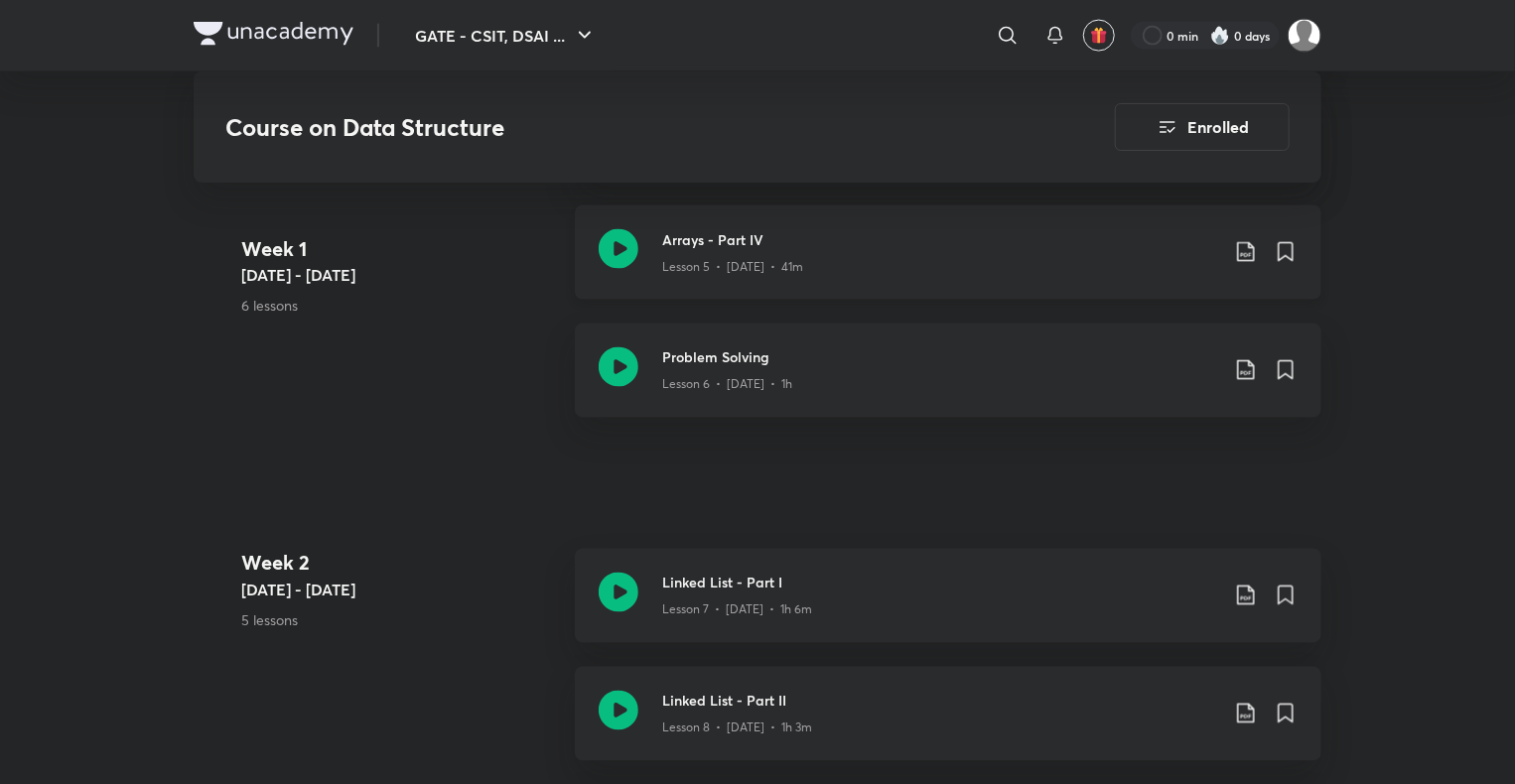 click on "Arrays - Part IV" at bounding box center [940, -466] 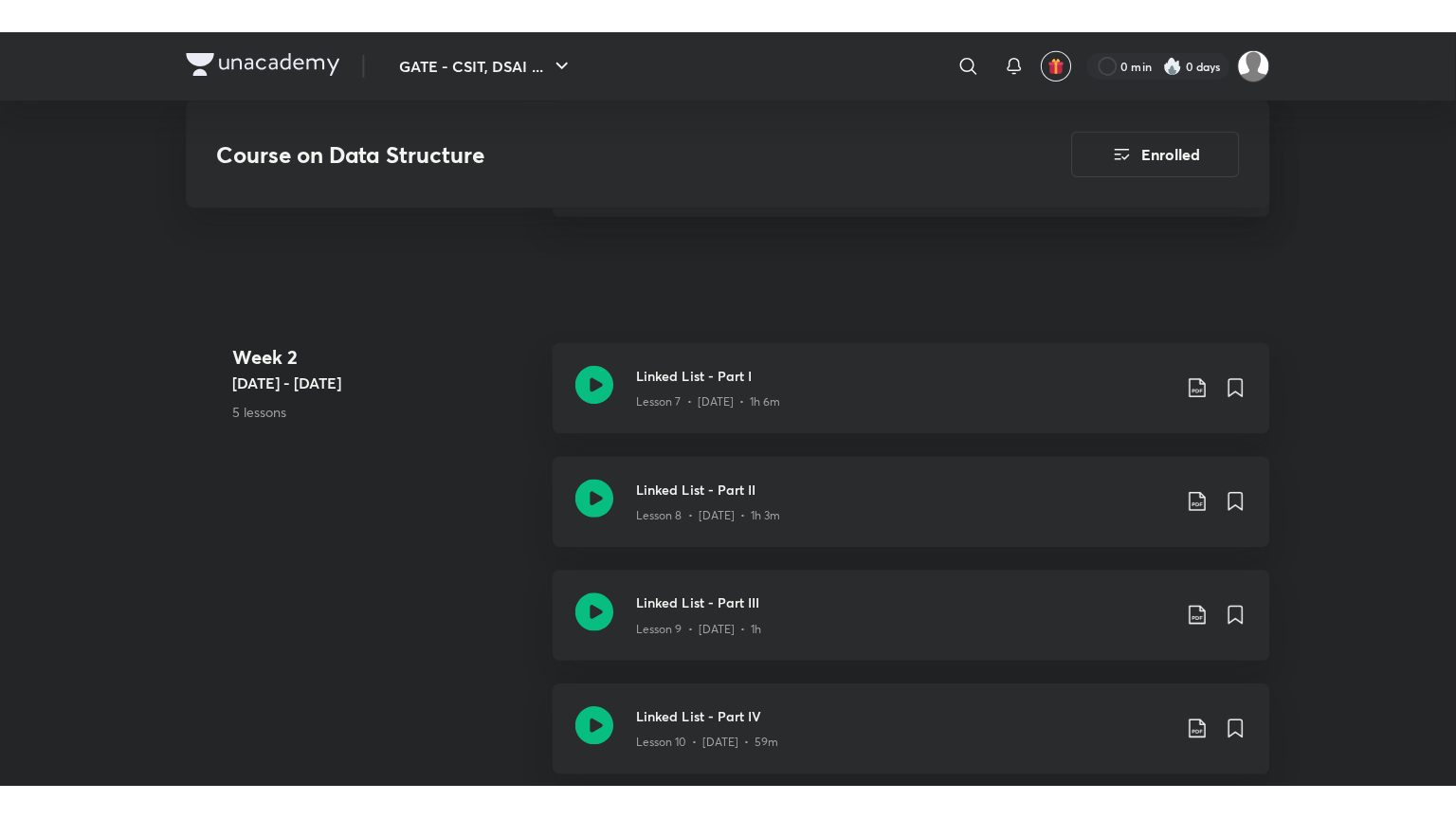 scroll, scrollTop: 1756, scrollLeft: 0, axis: vertical 